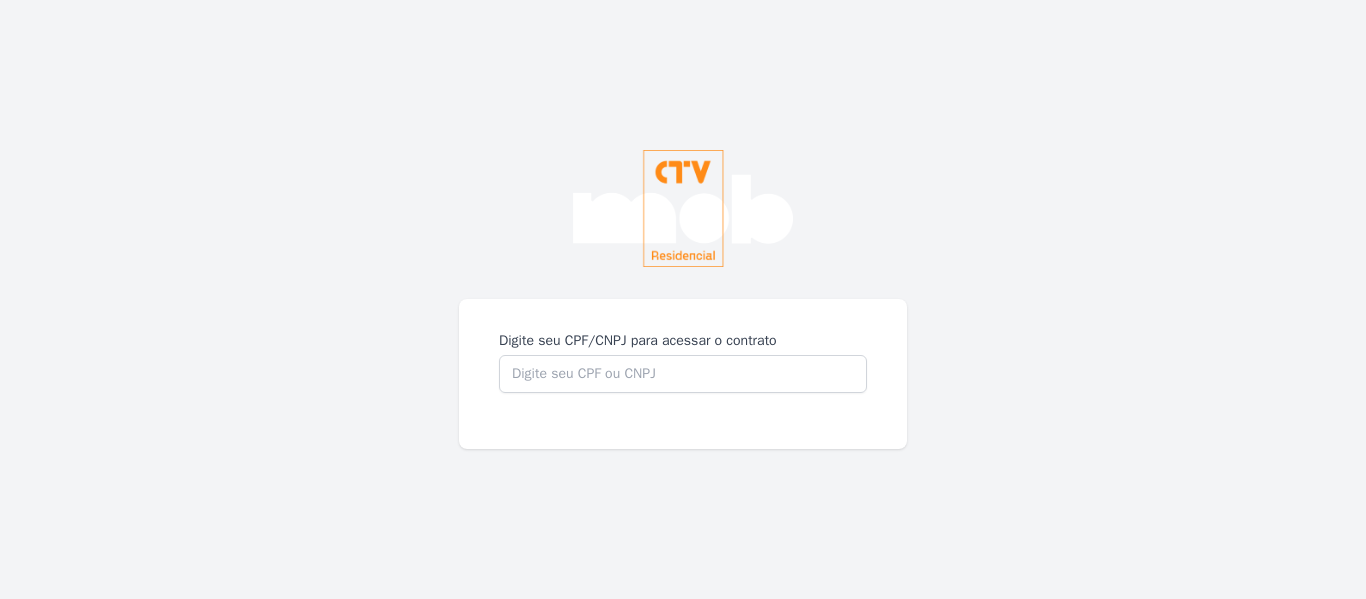 scroll, scrollTop: 0, scrollLeft: 0, axis: both 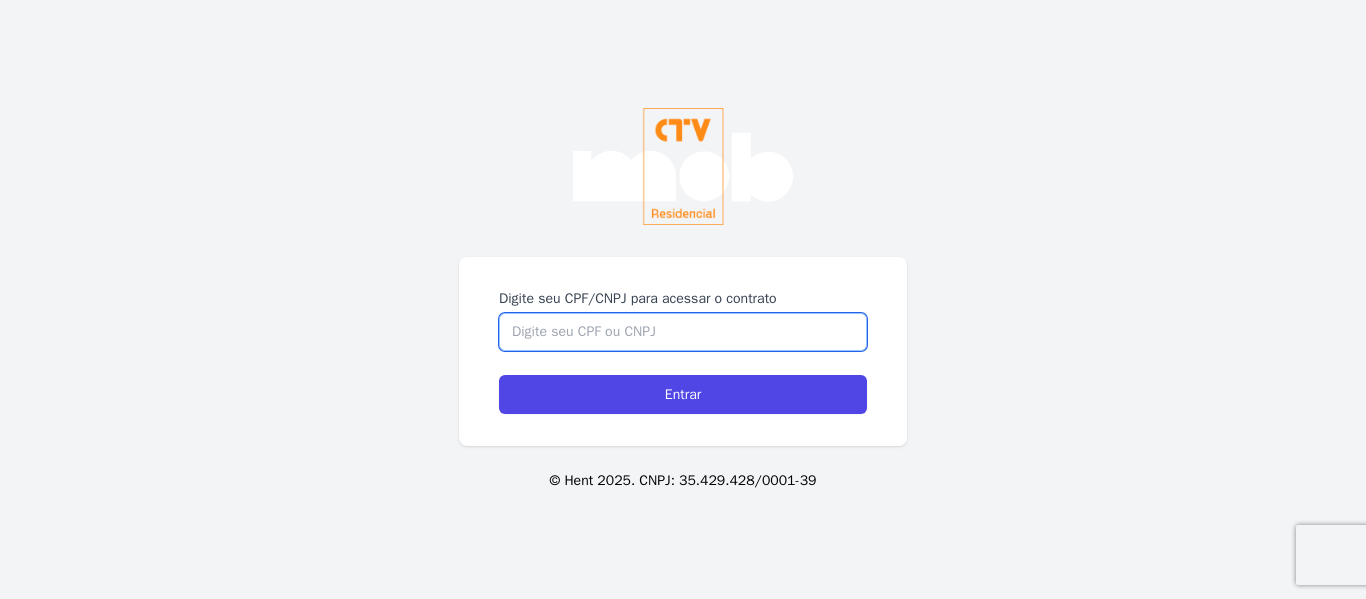 click on "Digite seu CPF/CNPJ para acessar o contrato" at bounding box center (683, 332) 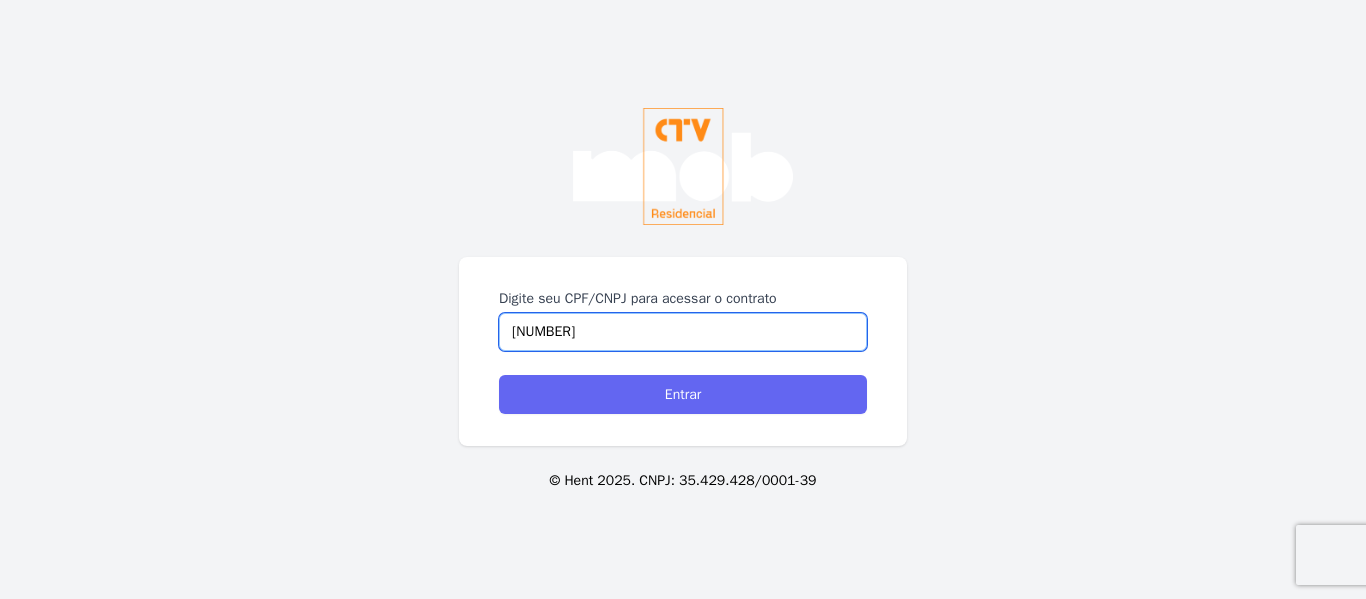type on "[NUMBER]" 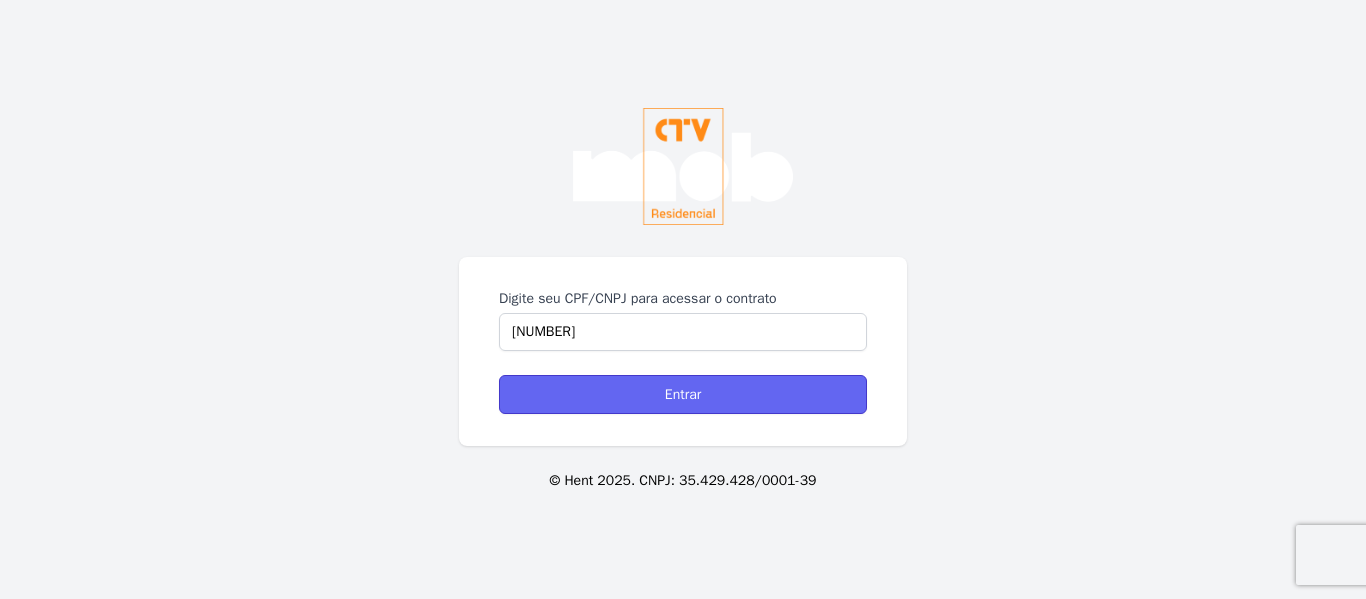 click on "Entrar" at bounding box center (683, 394) 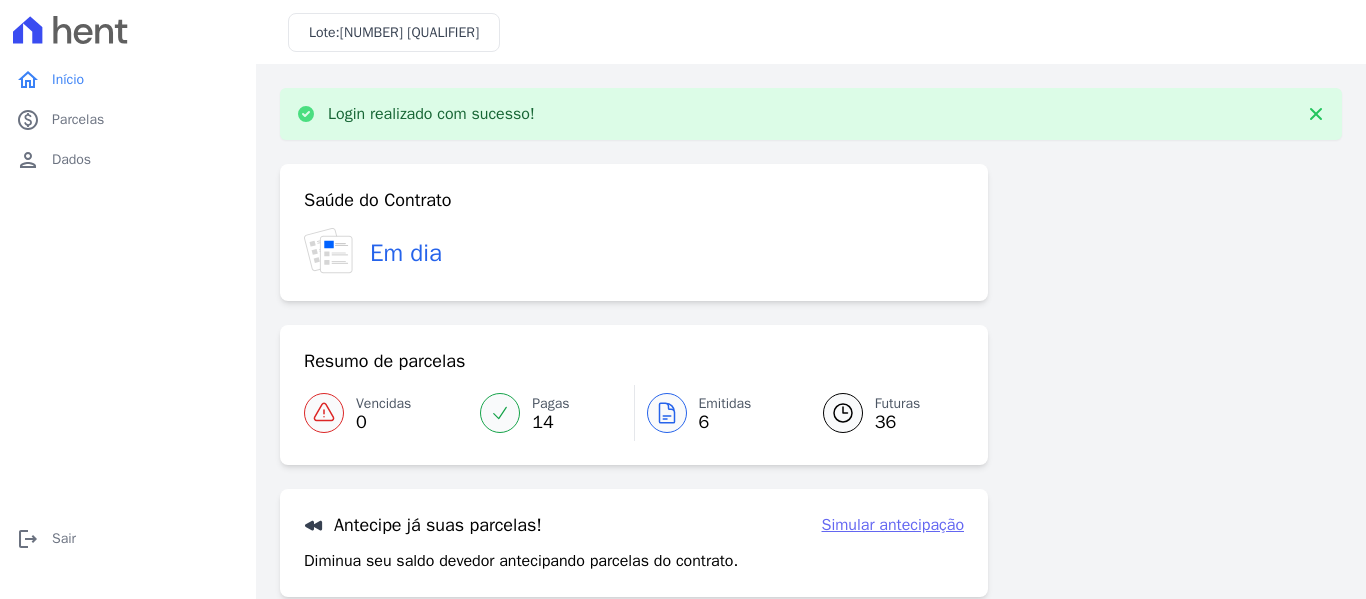 scroll, scrollTop: 0, scrollLeft: 0, axis: both 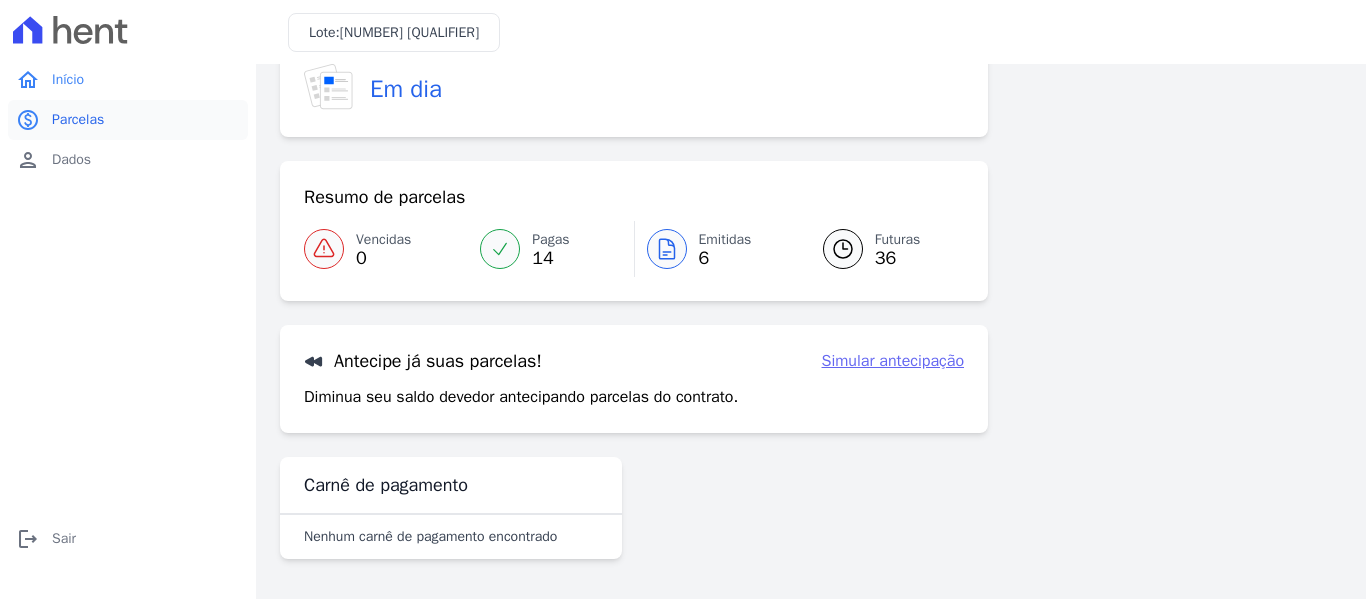 click on "Parcelas" at bounding box center [78, 120] 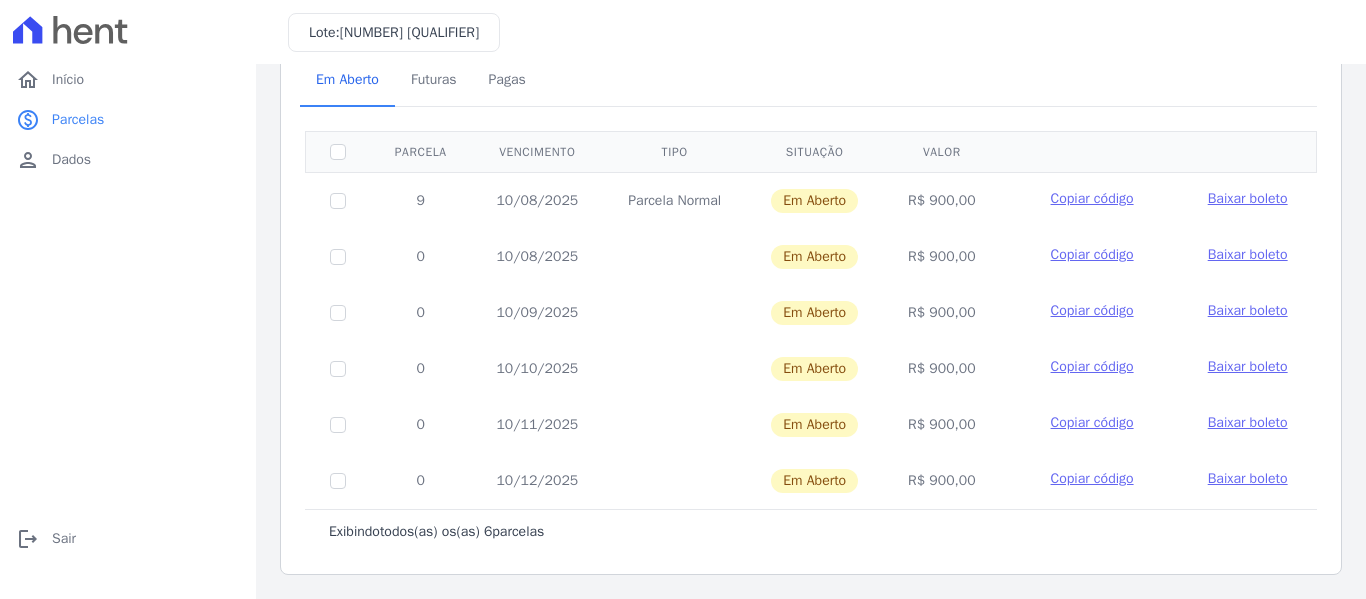 scroll, scrollTop: 88, scrollLeft: 0, axis: vertical 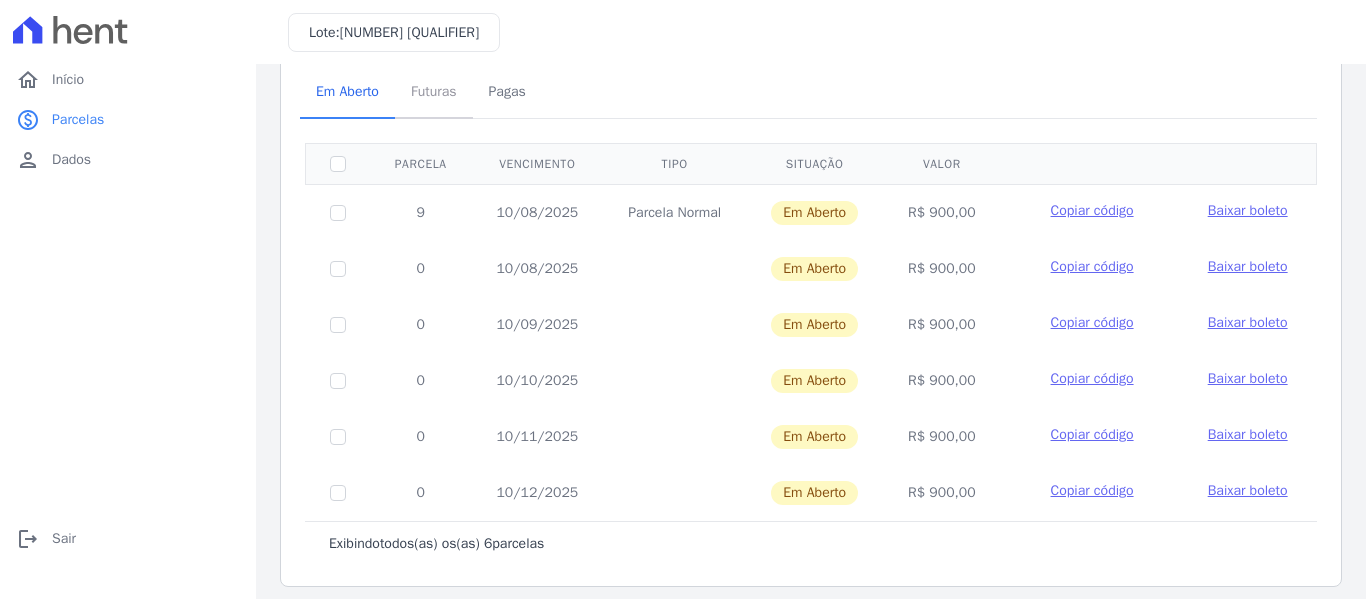 click on "Futuras" at bounding box center [434, 91] 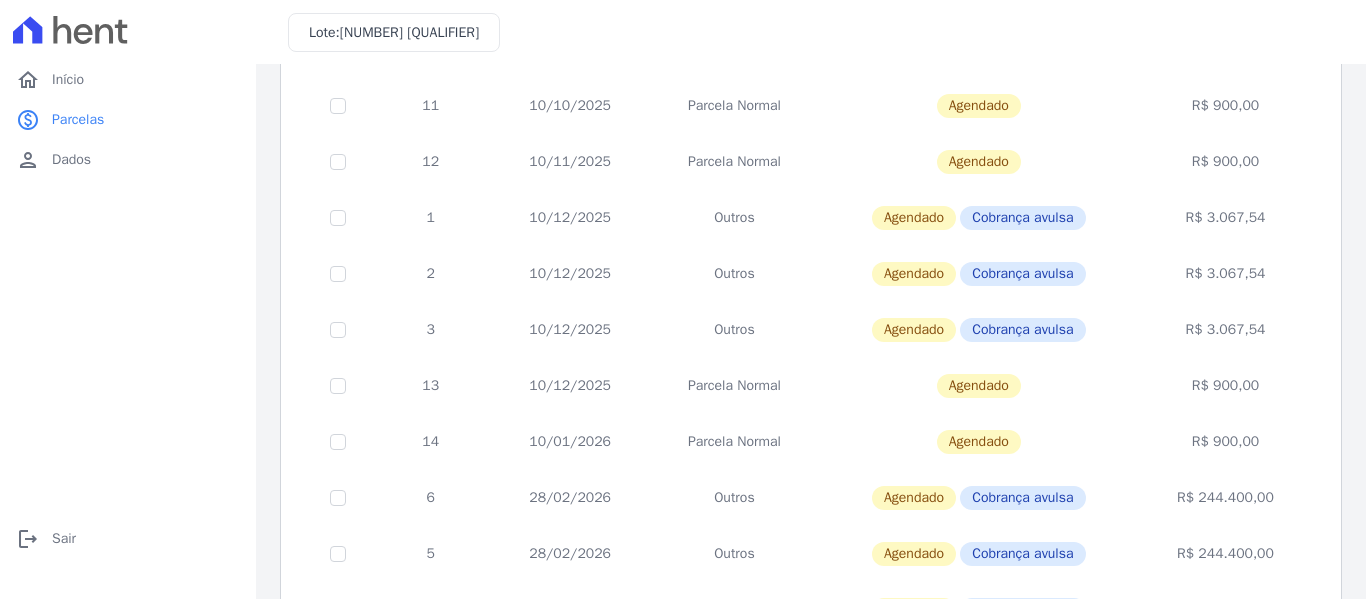 scroll, scrollTop: 0, scrollLeft: 0, axis: both 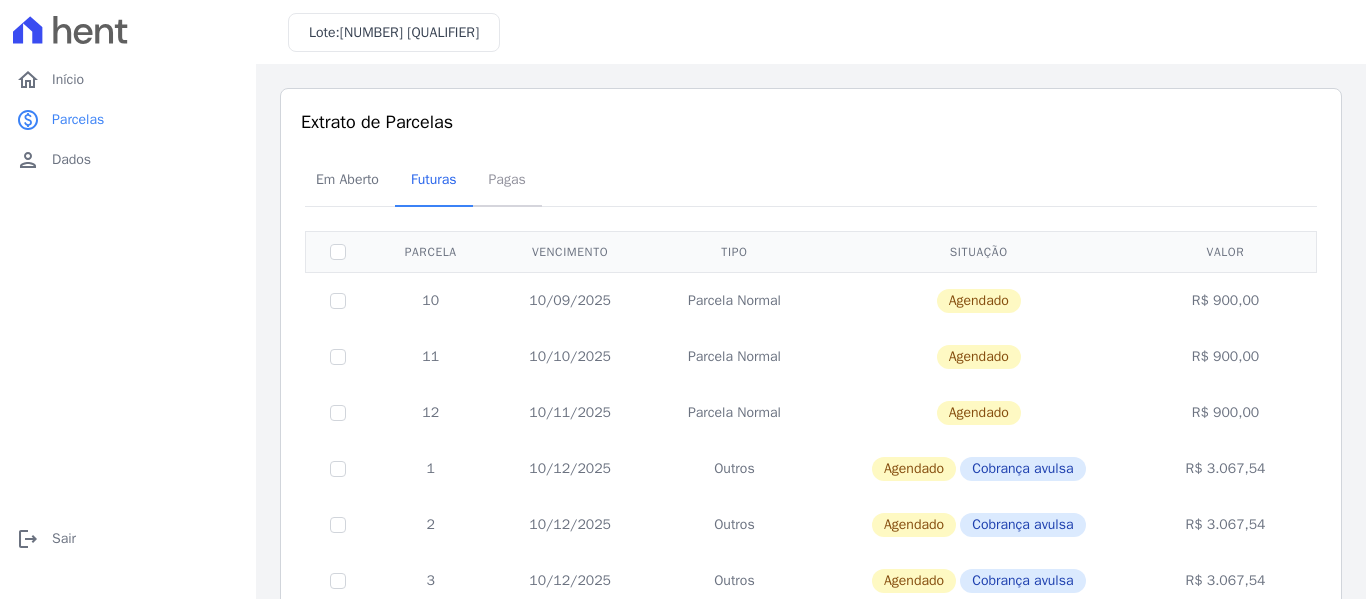 click on "Pagas" at bounding box center (507, 179) 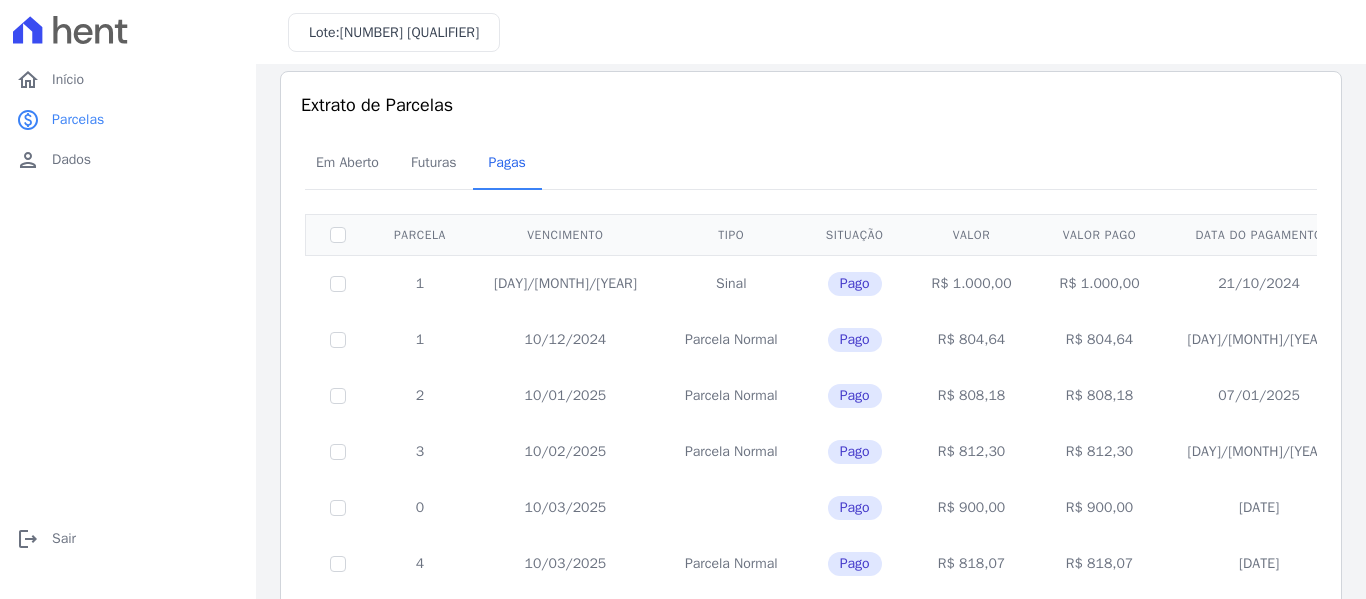 scroll, scrollTop: 0, scrollLeft: 0, axis: both 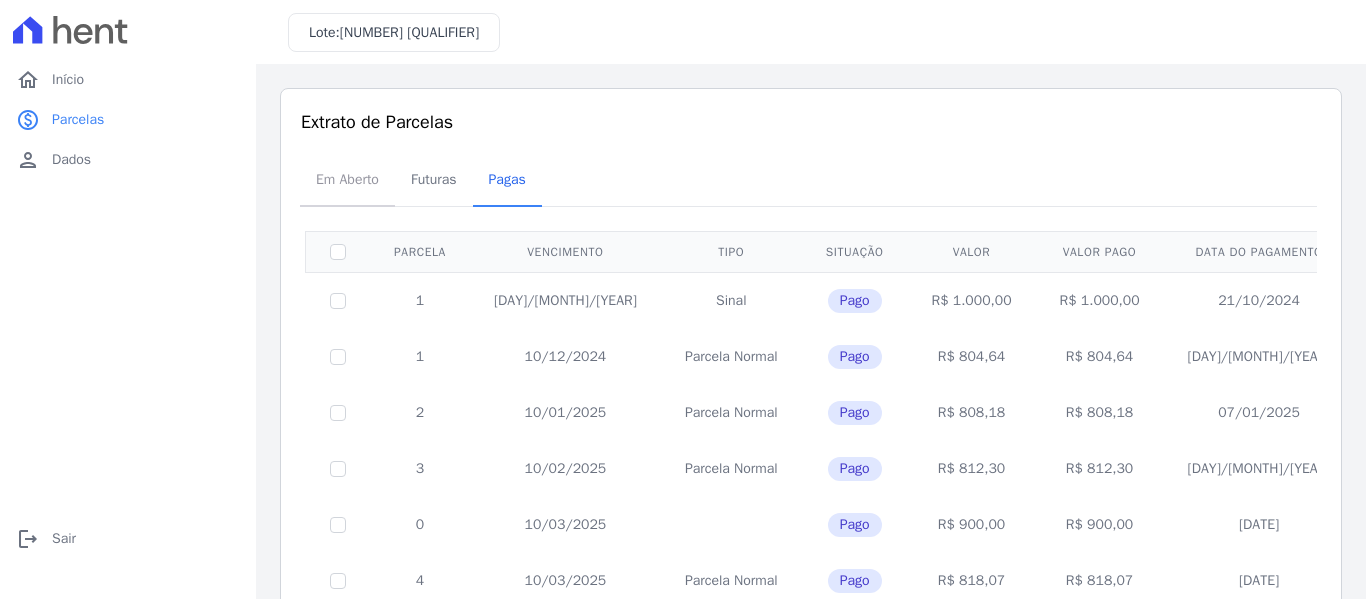 click on "Em Aberto" at bounding box center [347, 179] 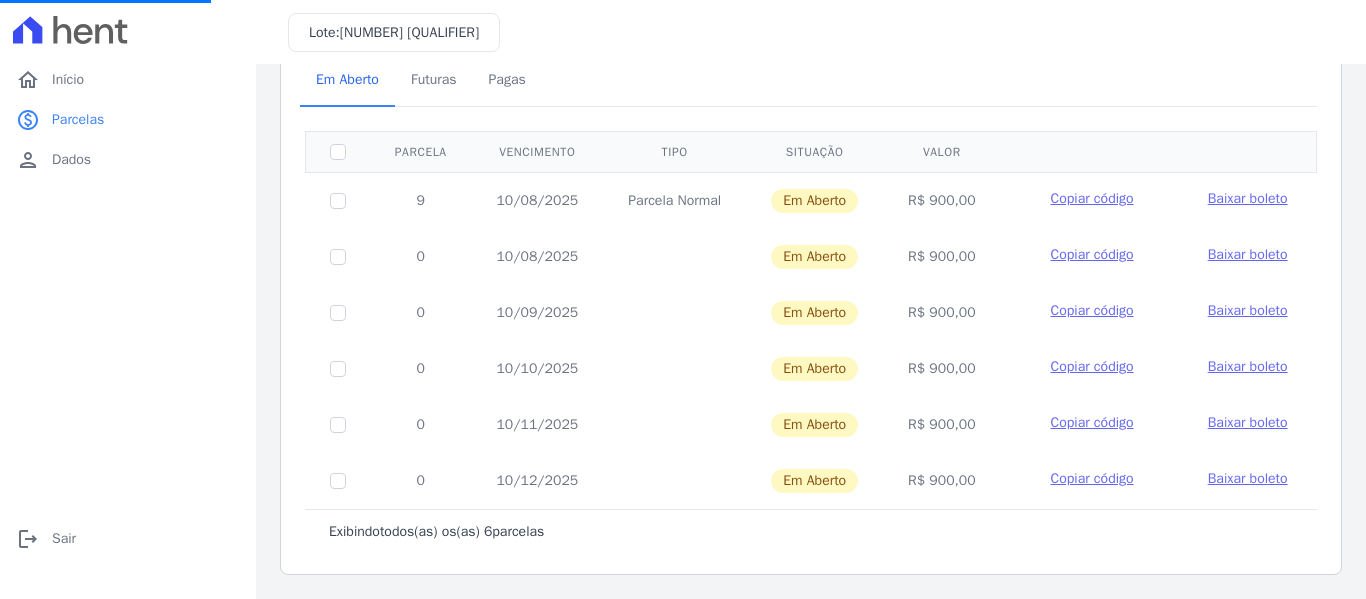 scroll, scrollTop: 0, scrollLeft: 0, axis: both 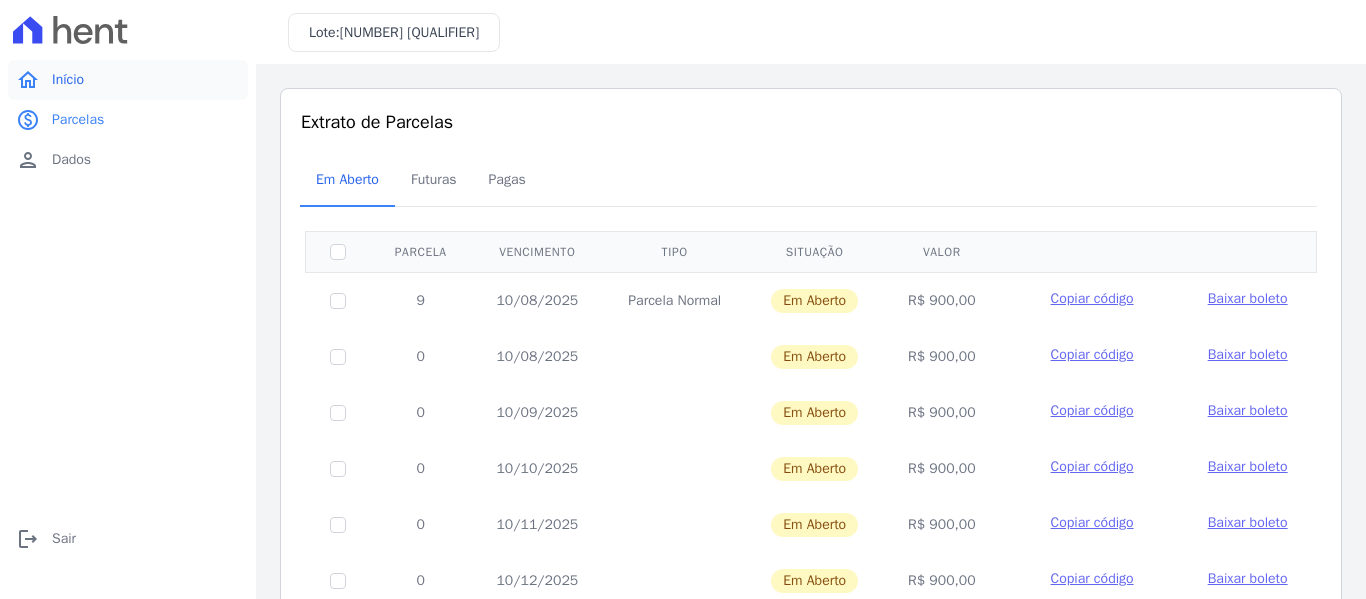 click on "home Início" at bounding box center [128, 80] 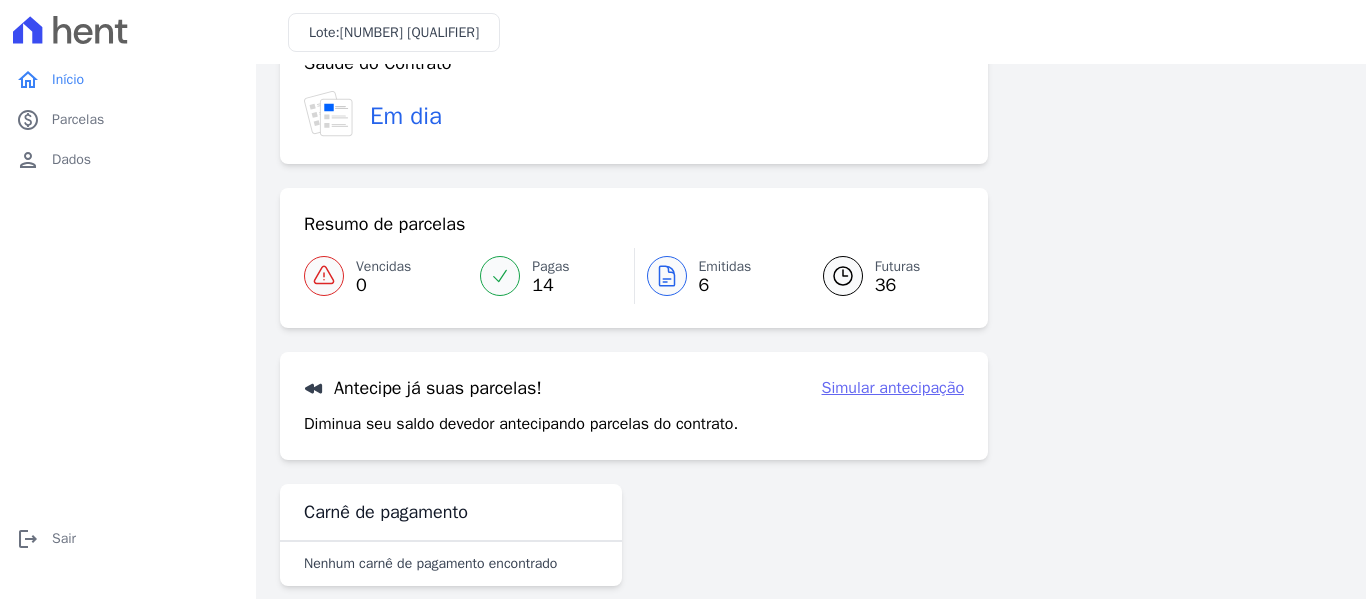 scroll, scrollTop: 88, scrollLeft: 0, axis: vertical 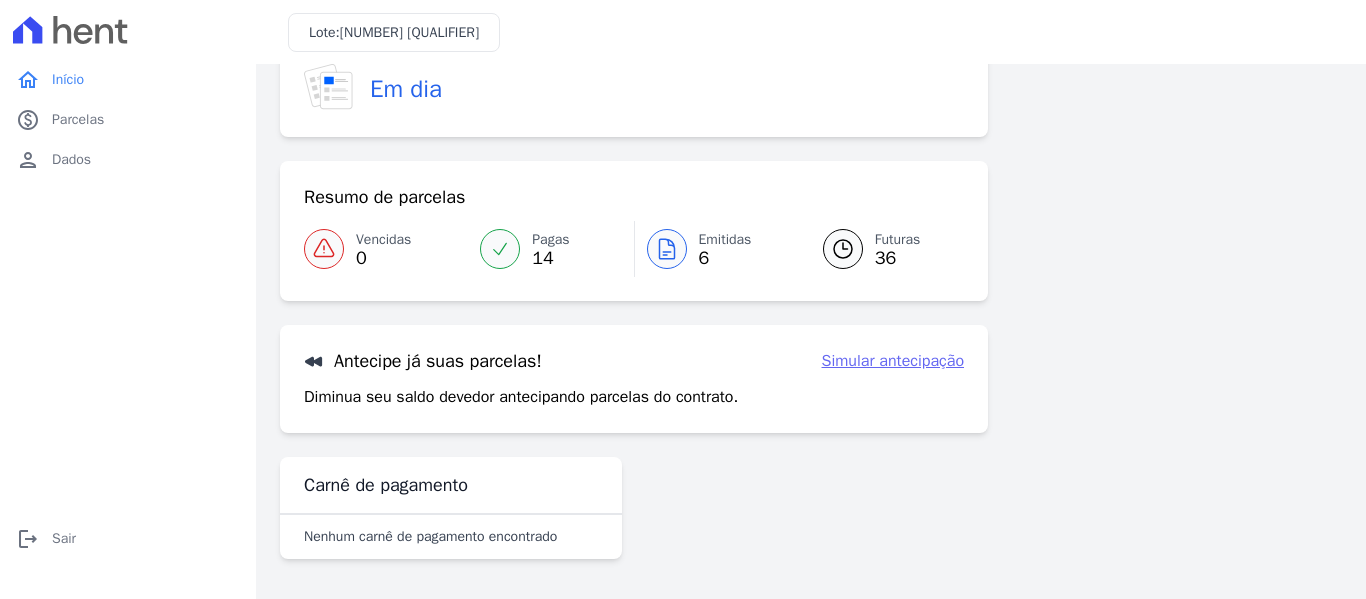 click on "Pagas
14" at bounding box center (550, 249) 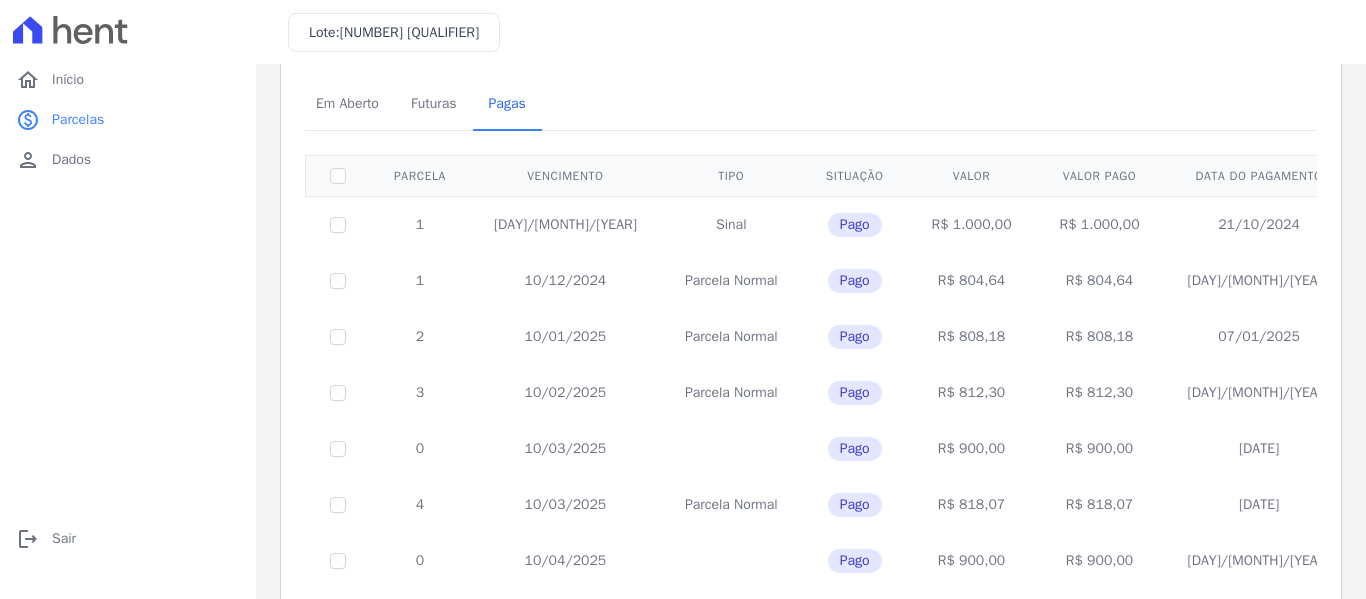 scroll, scrollTop: 0, scrollLeft: 0, axis: both 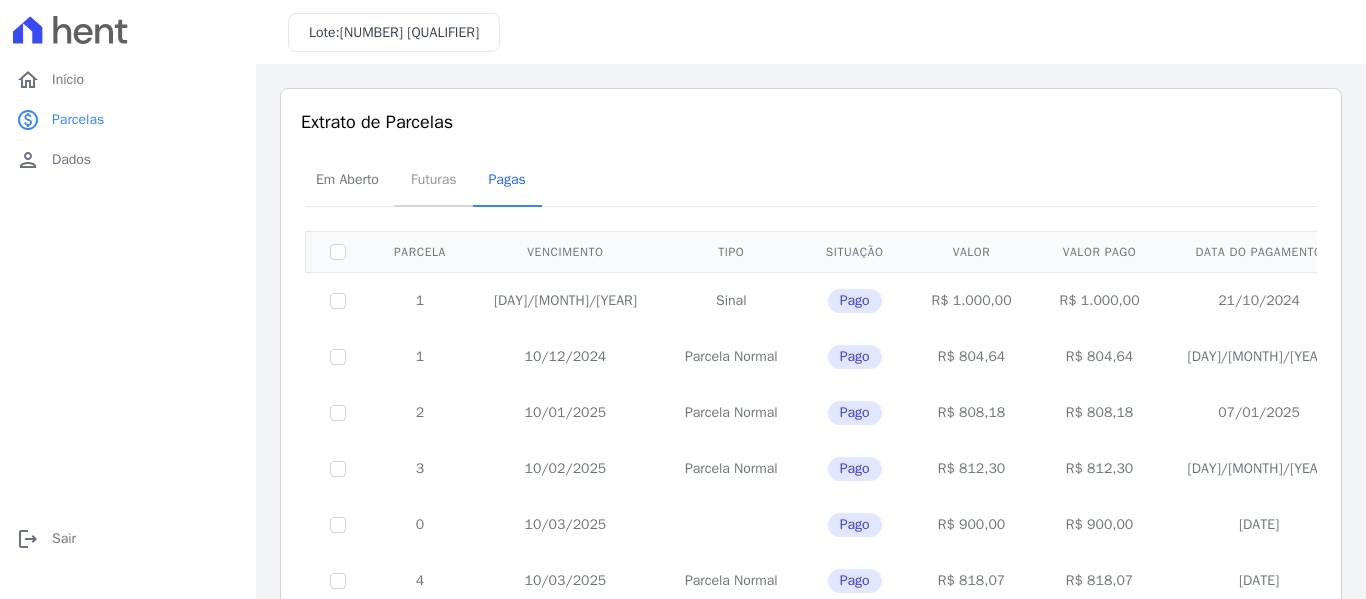 click on "Futuras" at bounding box center (434, 179) 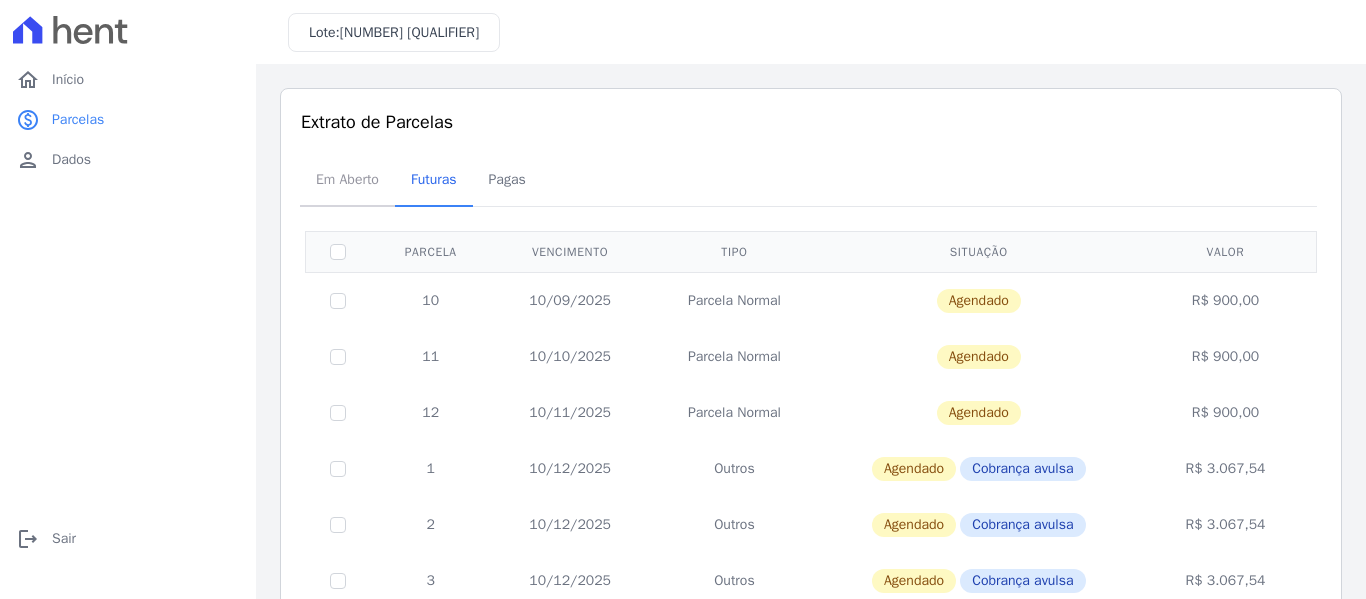 click on "Em Aberto" at bounding box center (347, 179) 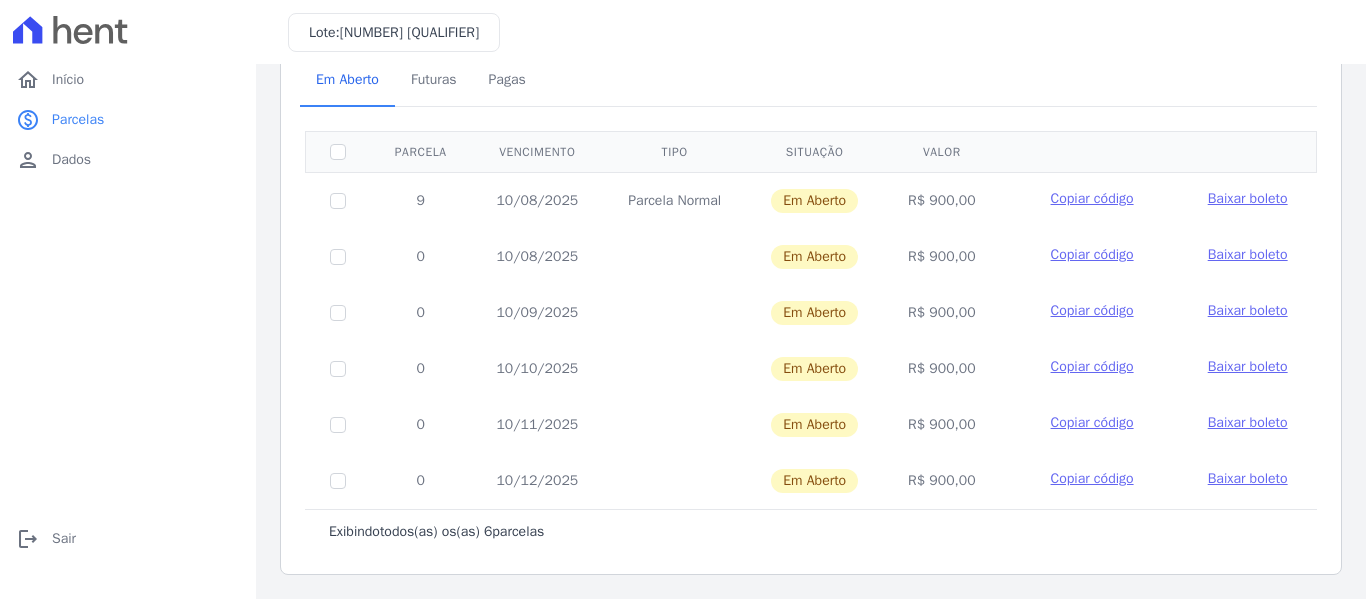 scroll, scrollTop: 0, scrollLeft: 0, axis: both 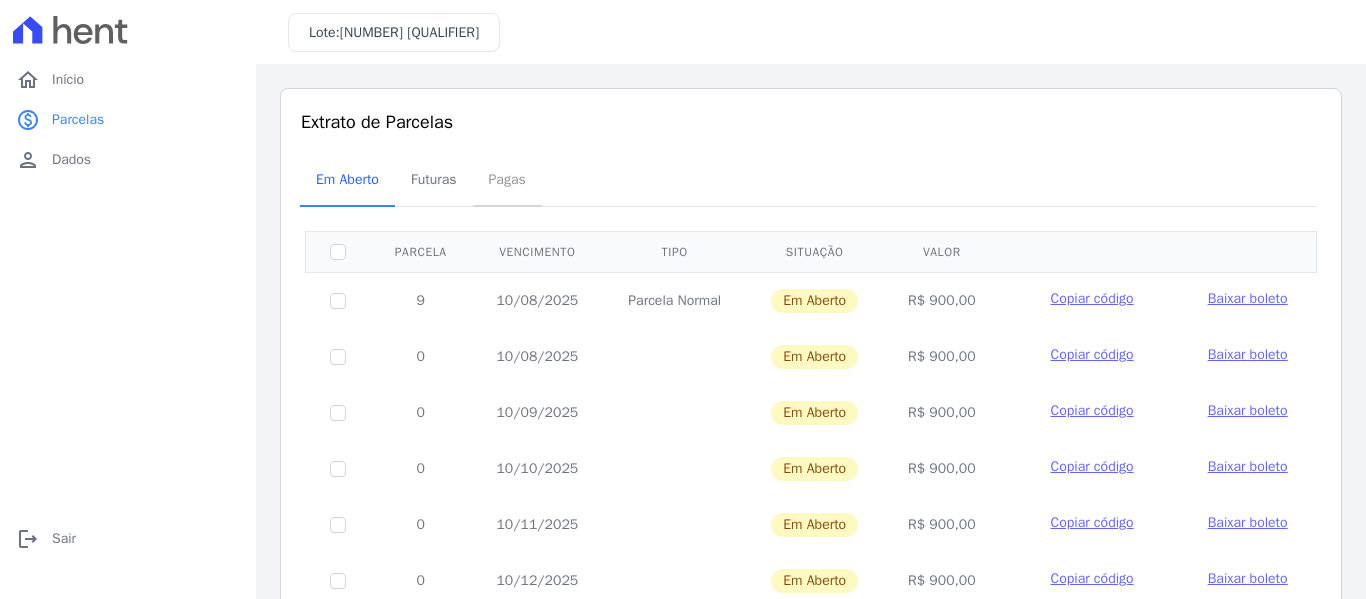 click on "Pagas" at bounding box center [507, 179] 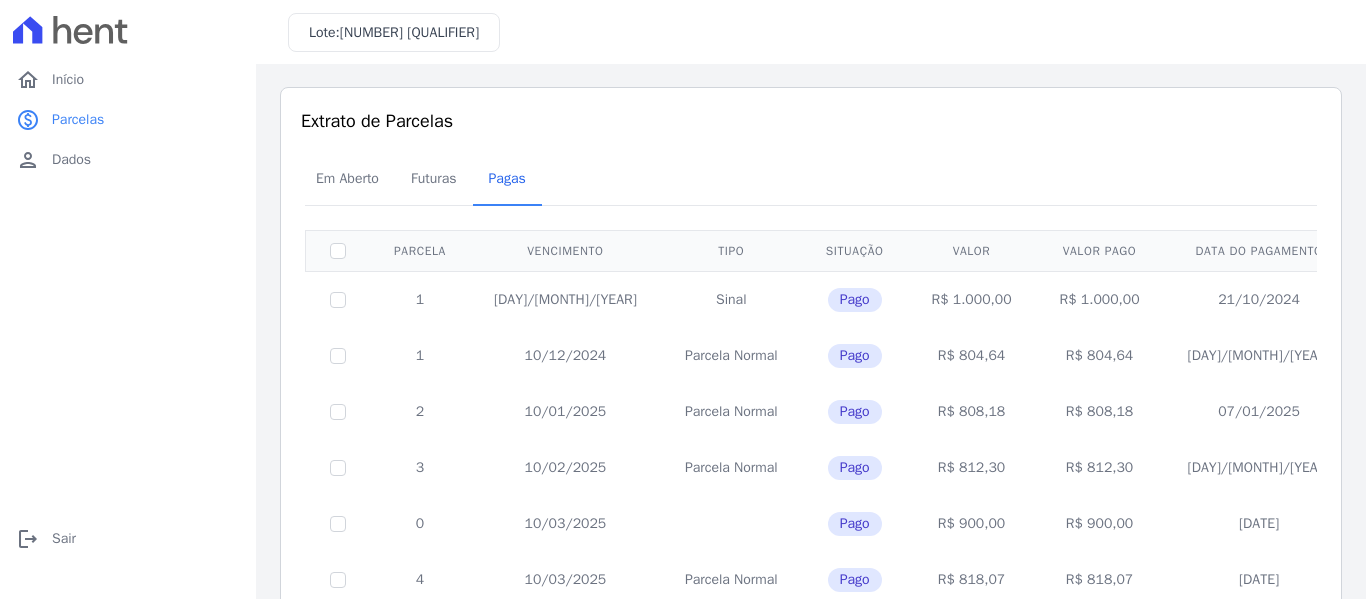 scroll, scrollTop: 0, scrollLeft: 0, axis: both 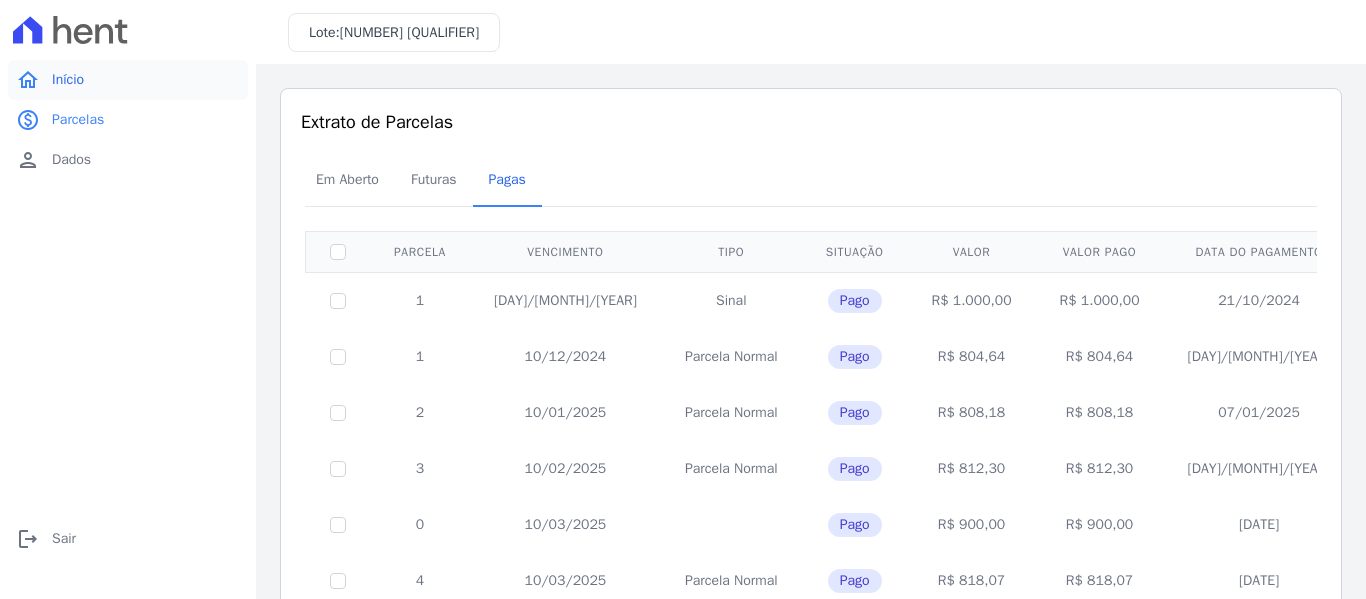 click on "Início" at bounding box center [68, 80] 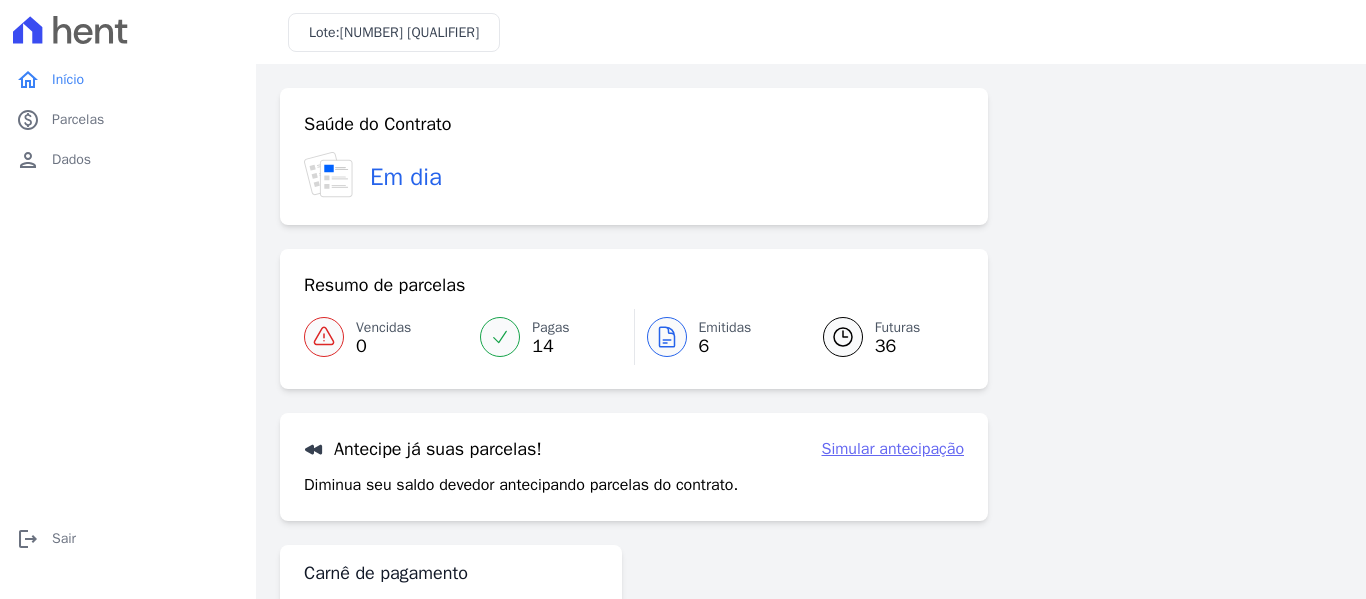 click on "Futuras
36" at bounding box center [881, 337] 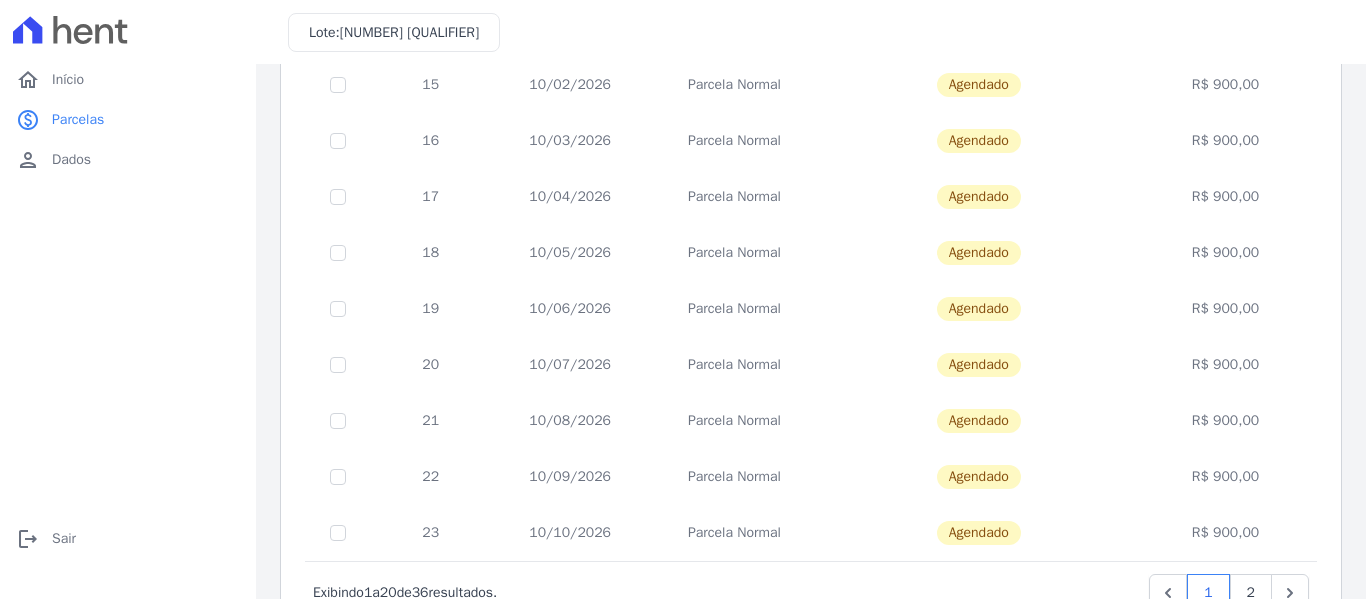 scroll, scrollTop: 910, scrollLeft: 0, axis: vertical 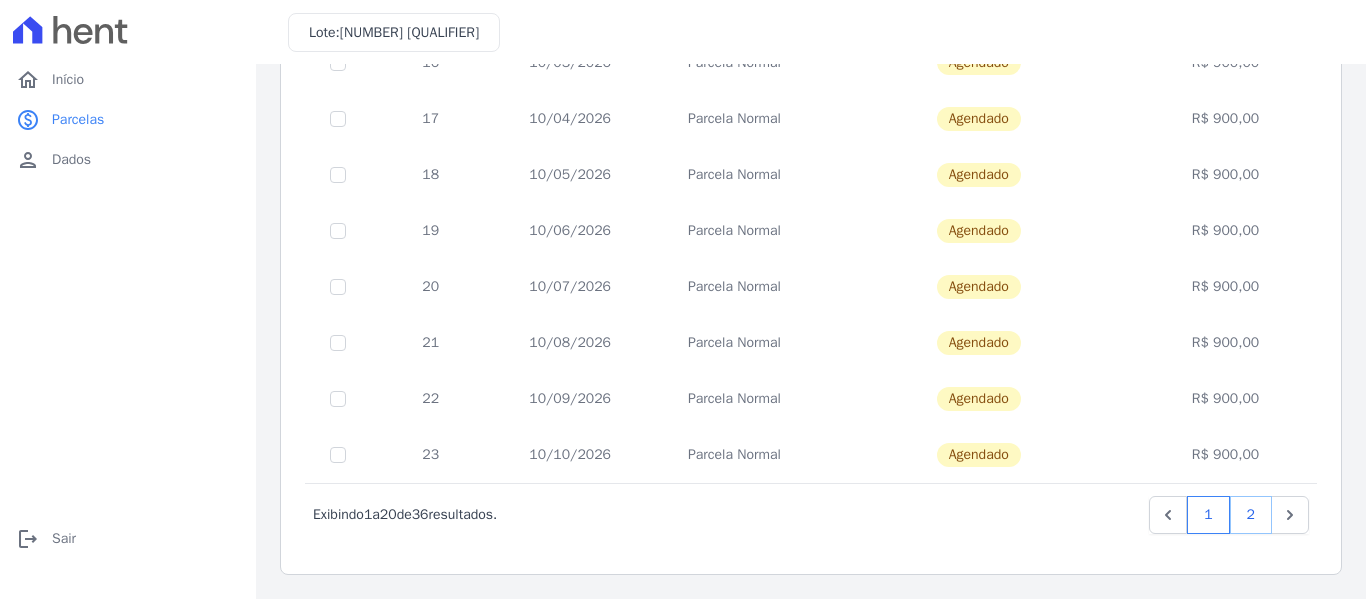 click on "2" at bounding box center [1251, 515] 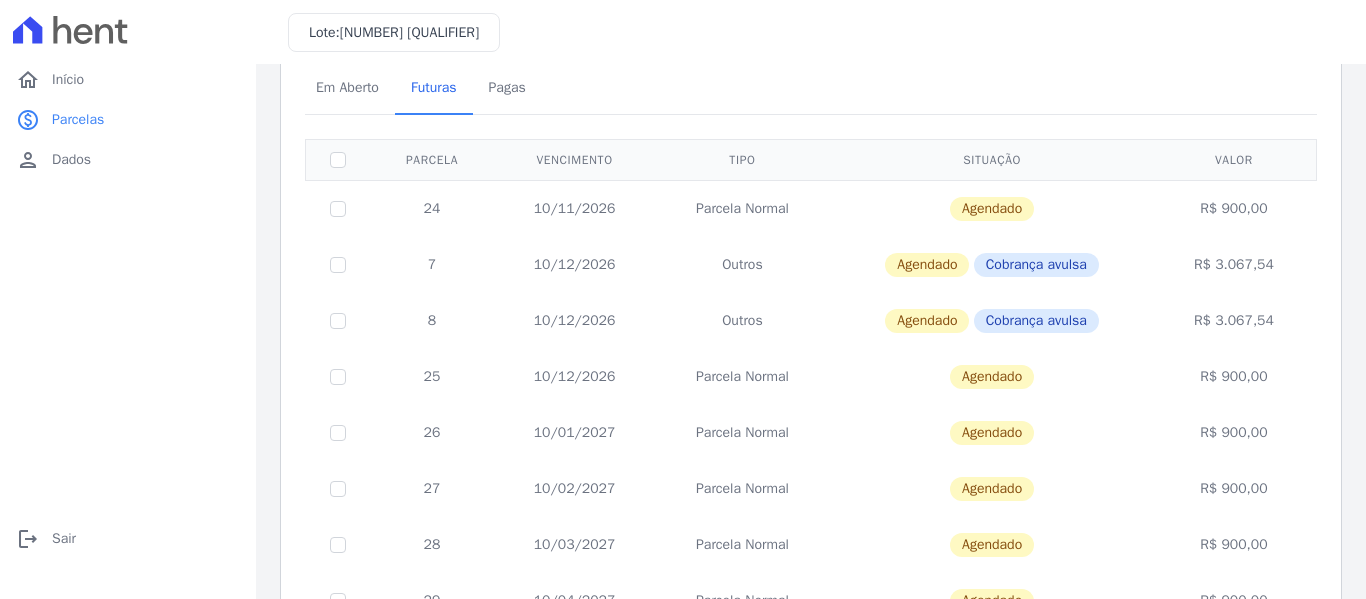 scroll, scrollTop: 0, scrollLeft: 0, axis: both 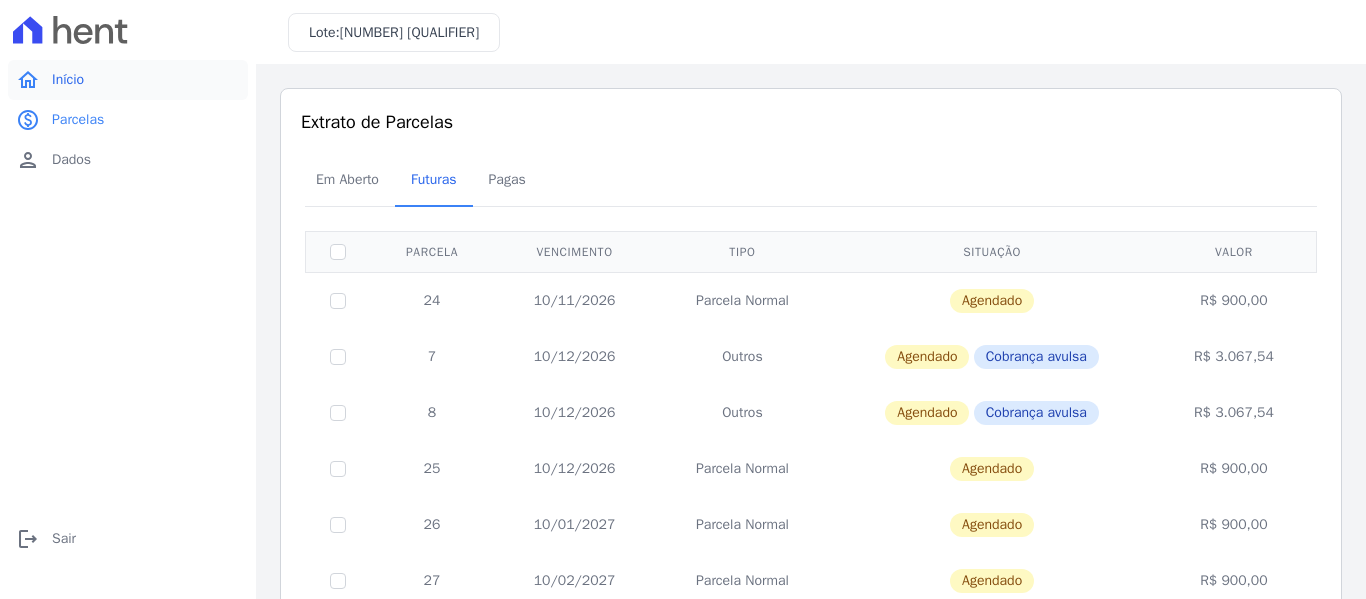 click on "Início" at bounding box center (68, 80) 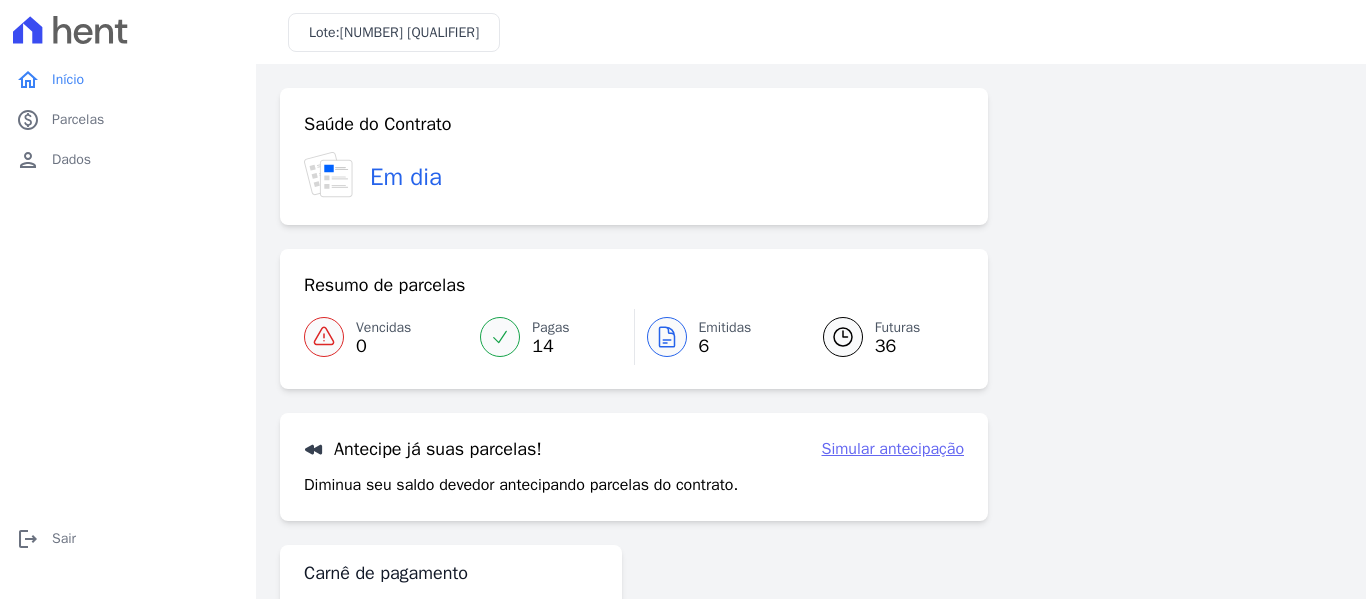 click on "6" at bounding box center (725, 346) 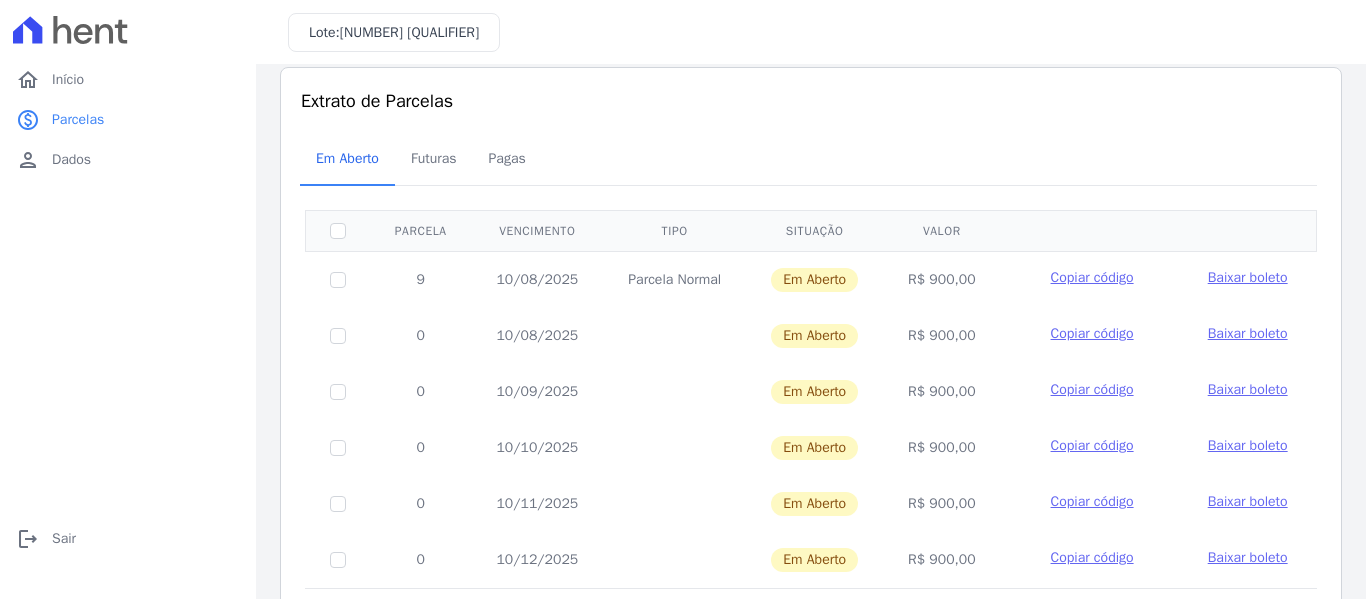 scroll, scrollTop: 0, scrollLeft: 0, axis: both 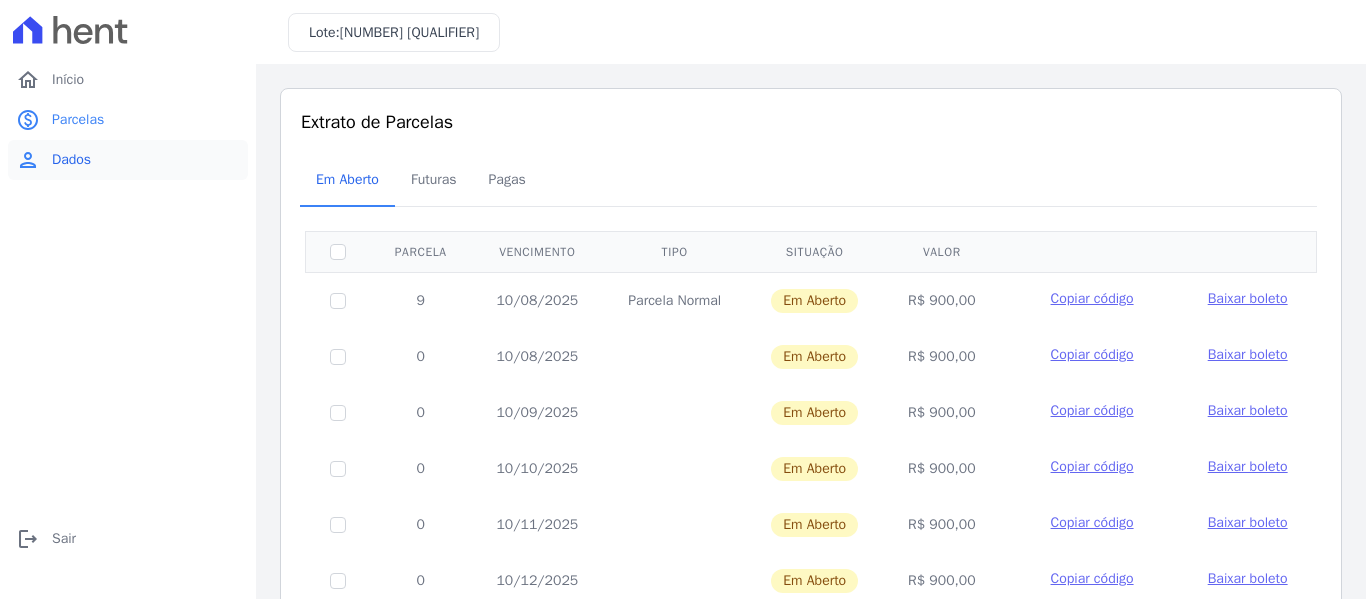 click on "person Dados" at bounding box center (128, 160) 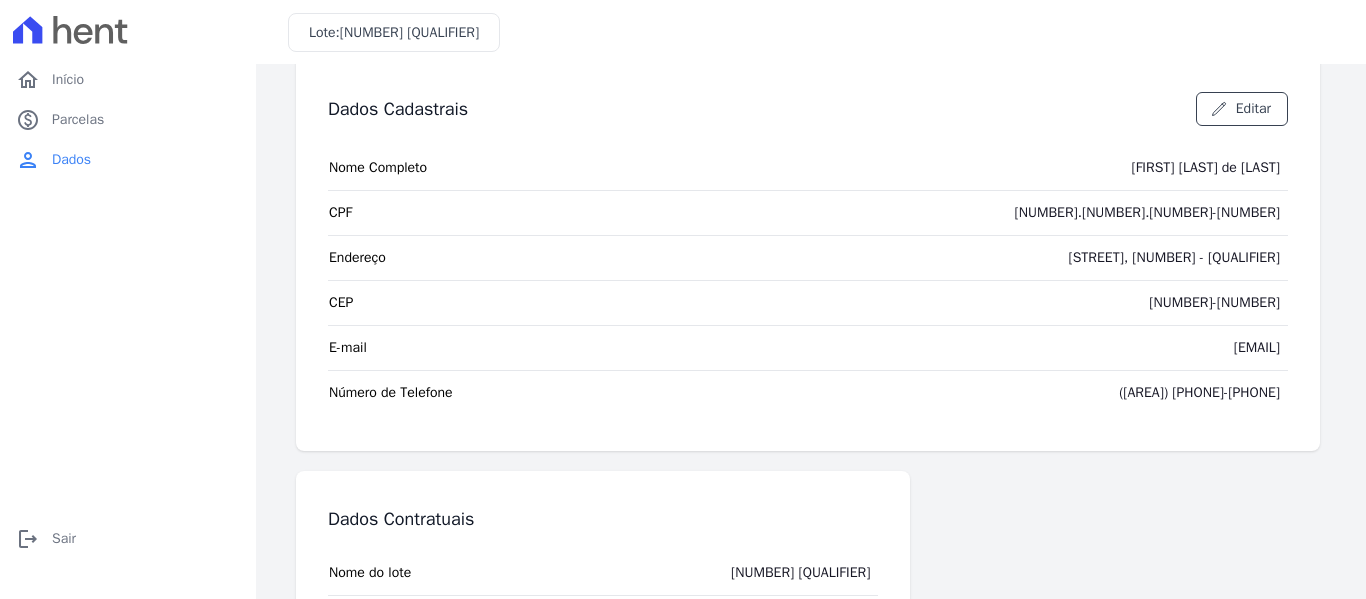 scroll, scrollTop: 0, scrollLeft: 0, axis: both 